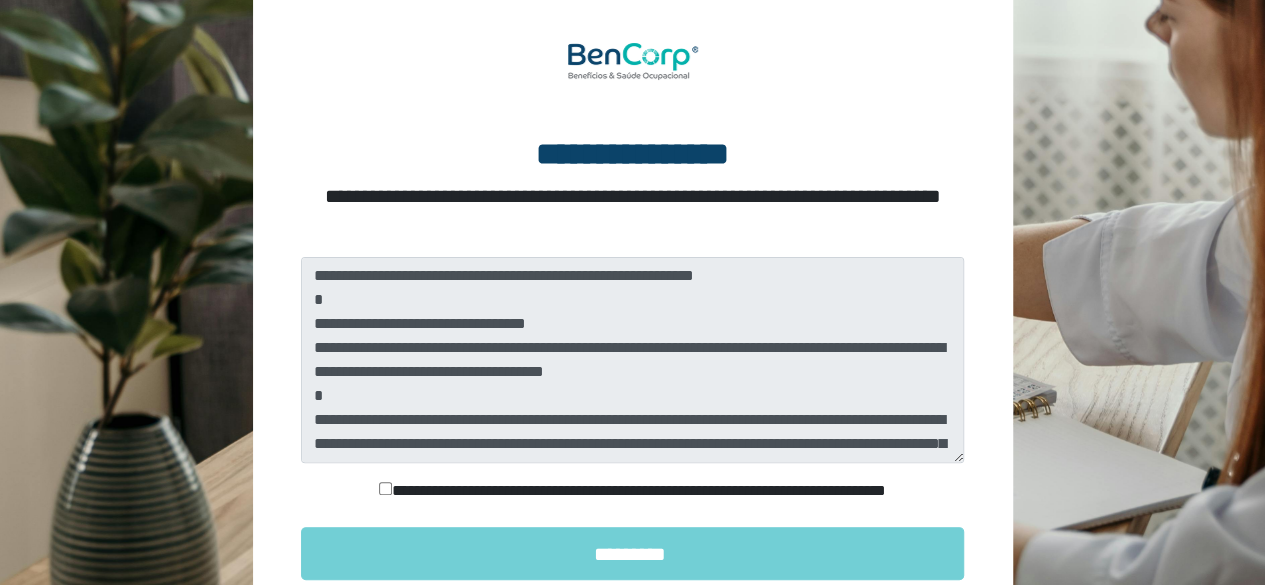 scroll, scrollTop: 200, scrollLeft: 0, axis: vertical 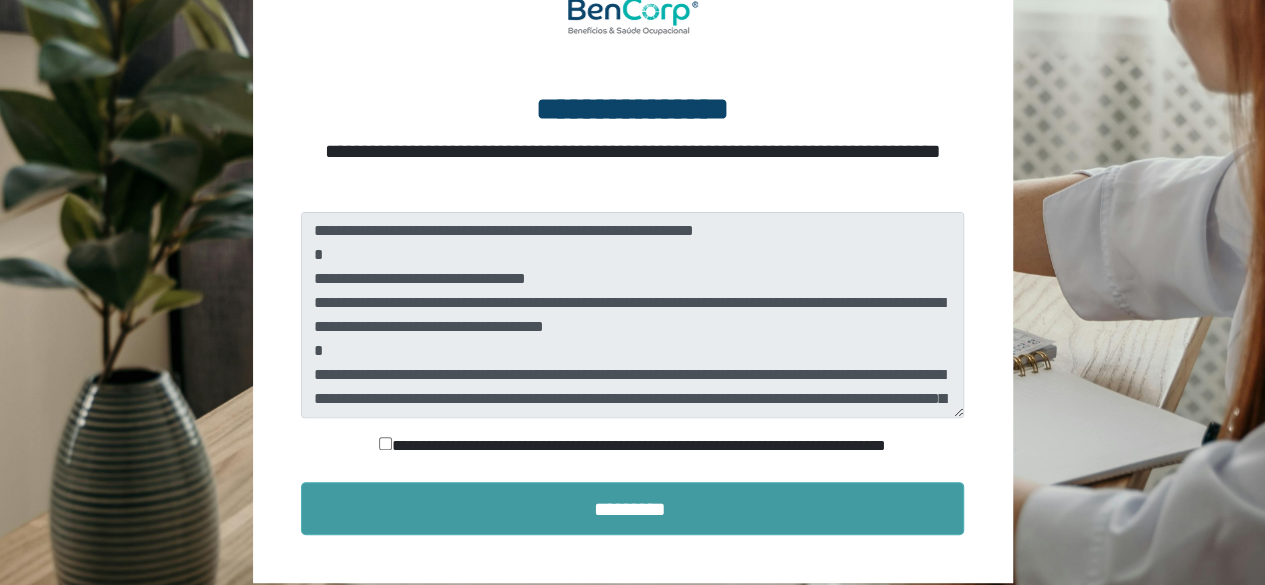click on "*********" at bounding box center [633, 509] 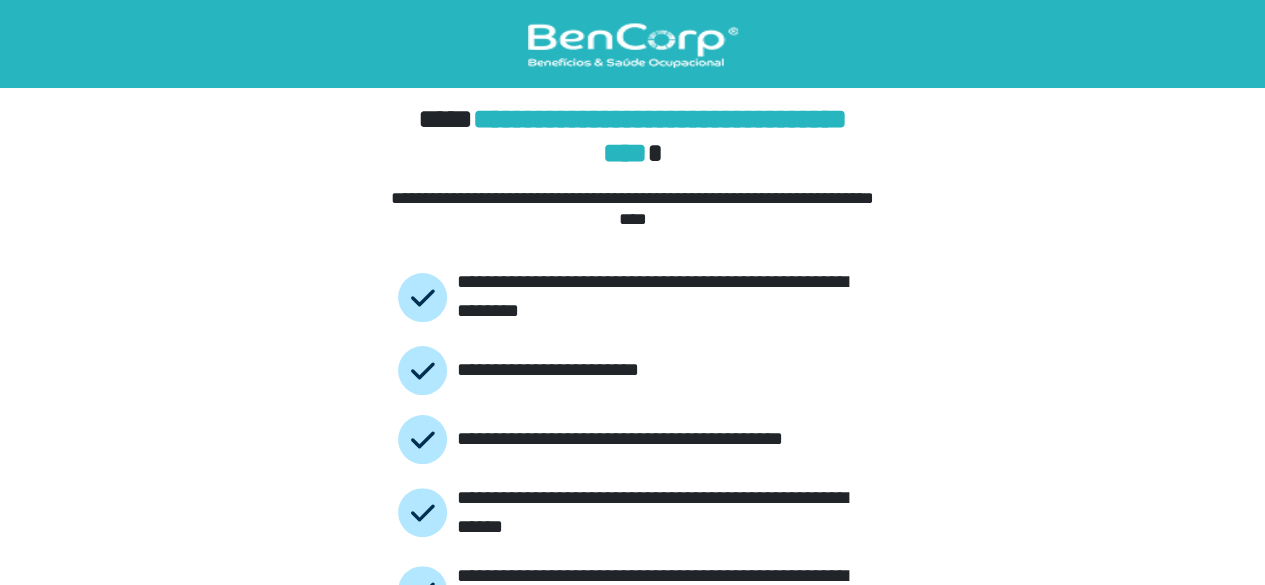 scroll, scrollTop: 190, scrollLeft: 0, axis: vertical 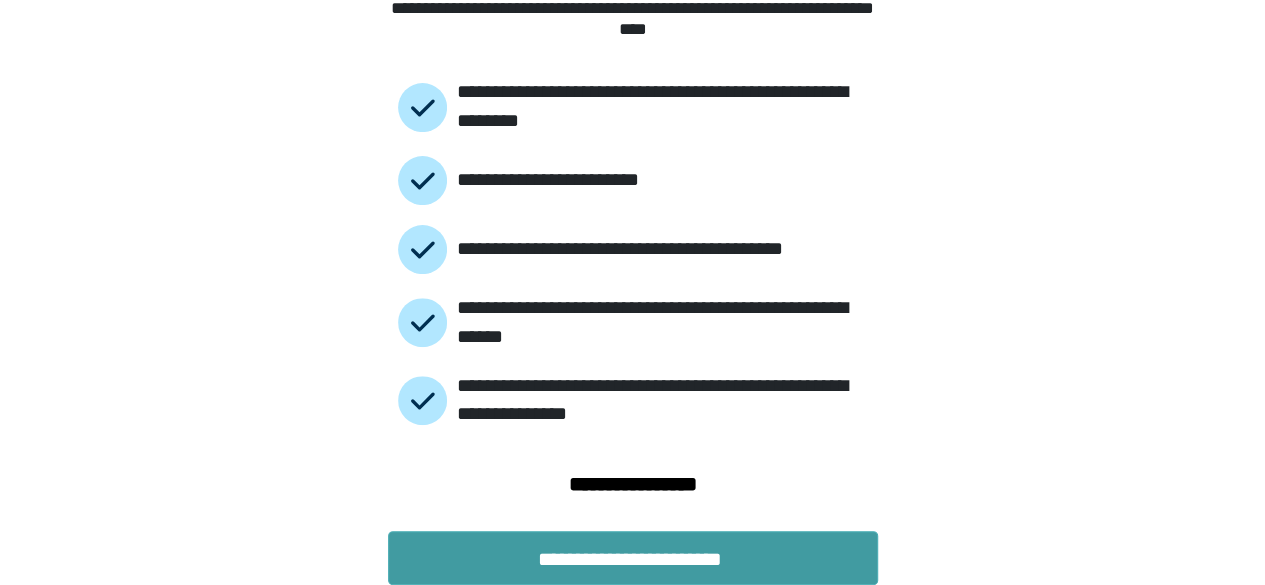 click on "**********" at bounding box center (633, 558) 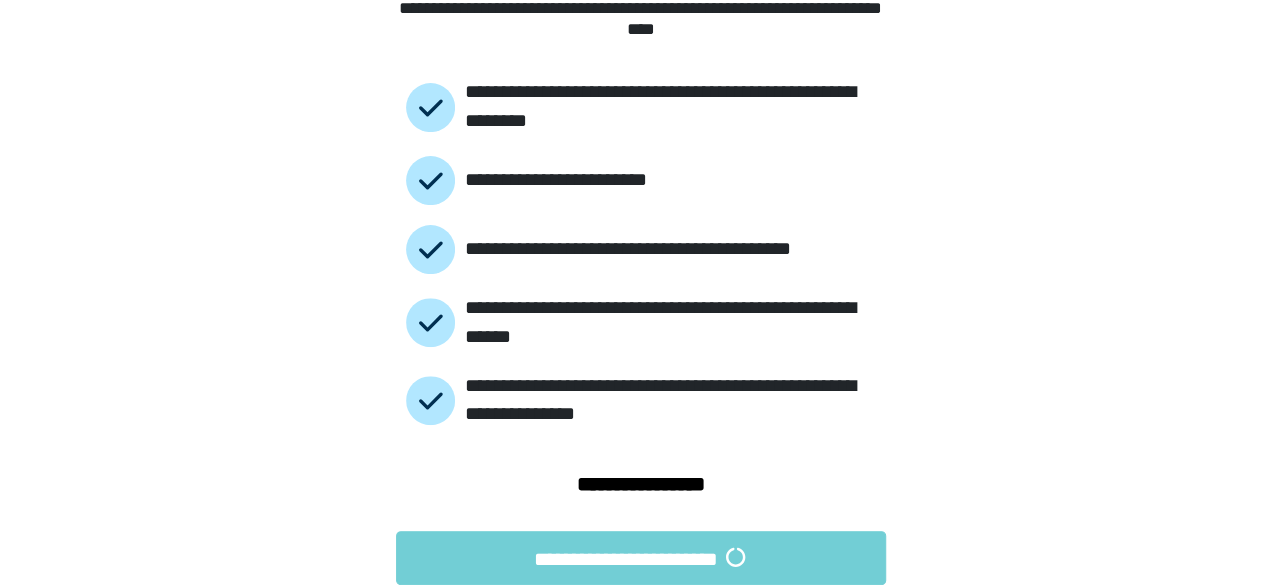 scroll, scrollTop: 0, scrollLeft: 0, axis: both 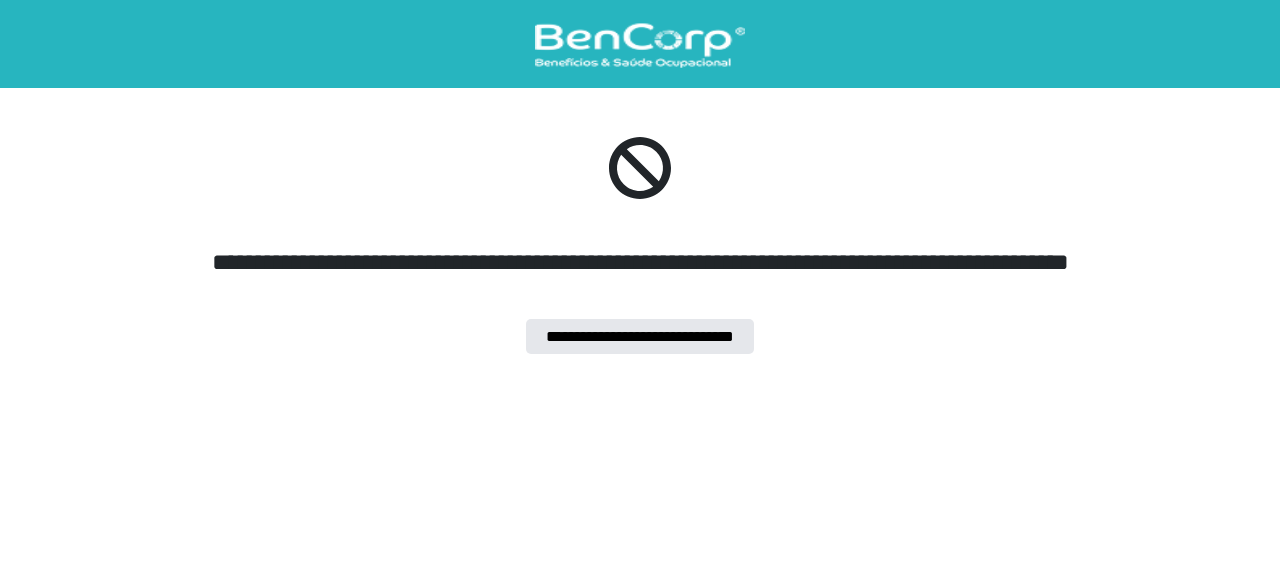 click on "**********" at bounding box center (640, 336) 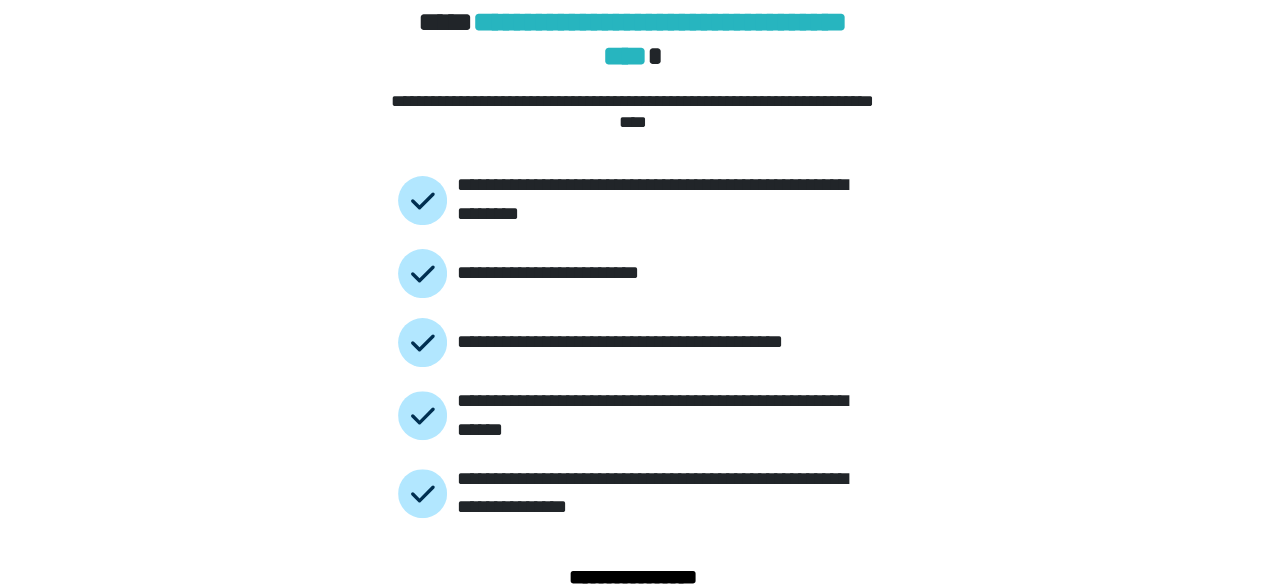 scroll, scrollTop: 190, scrollLeft: 0, axis: vertical 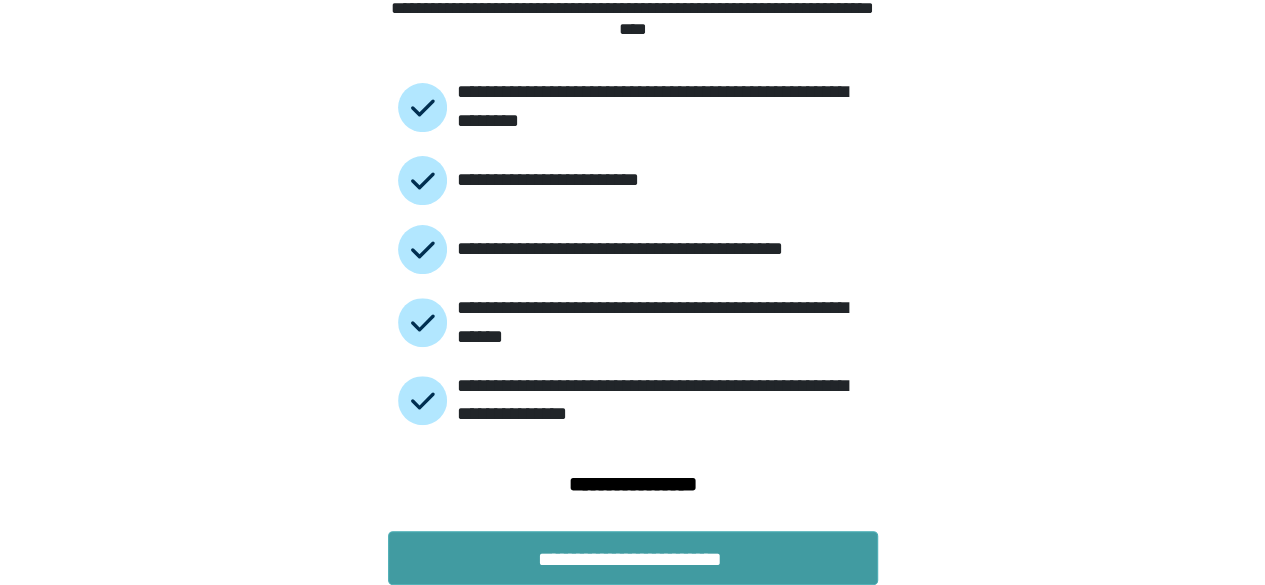 click on "**********" at bounding box center (633, 558) 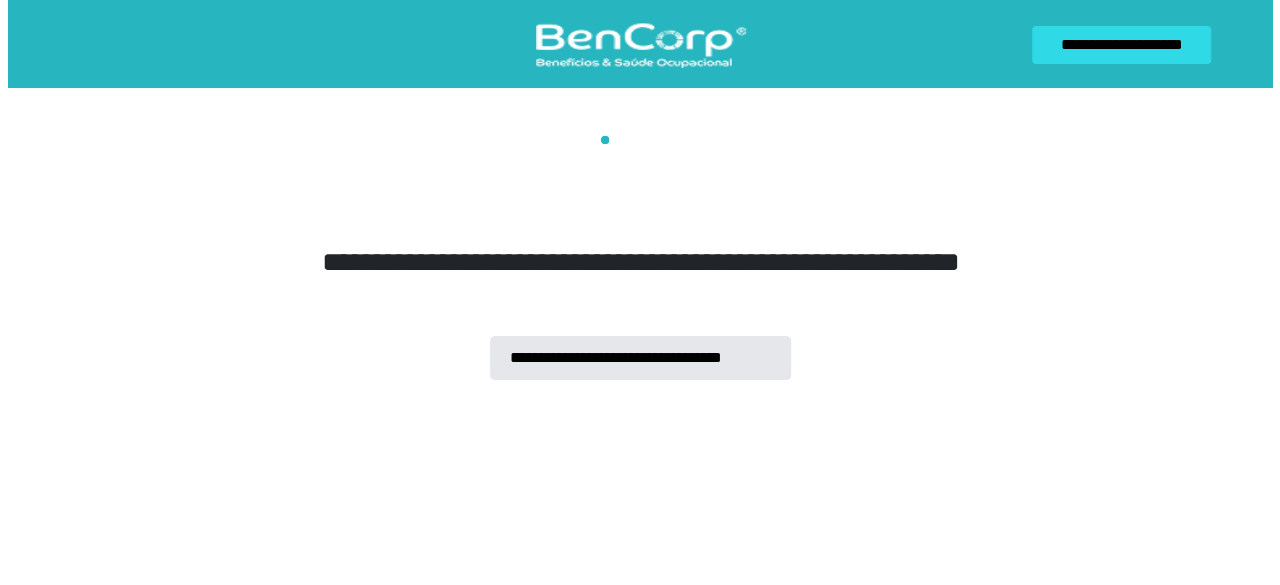 scroll, scrollTop: 0, scrollLeft: 0, axis: both 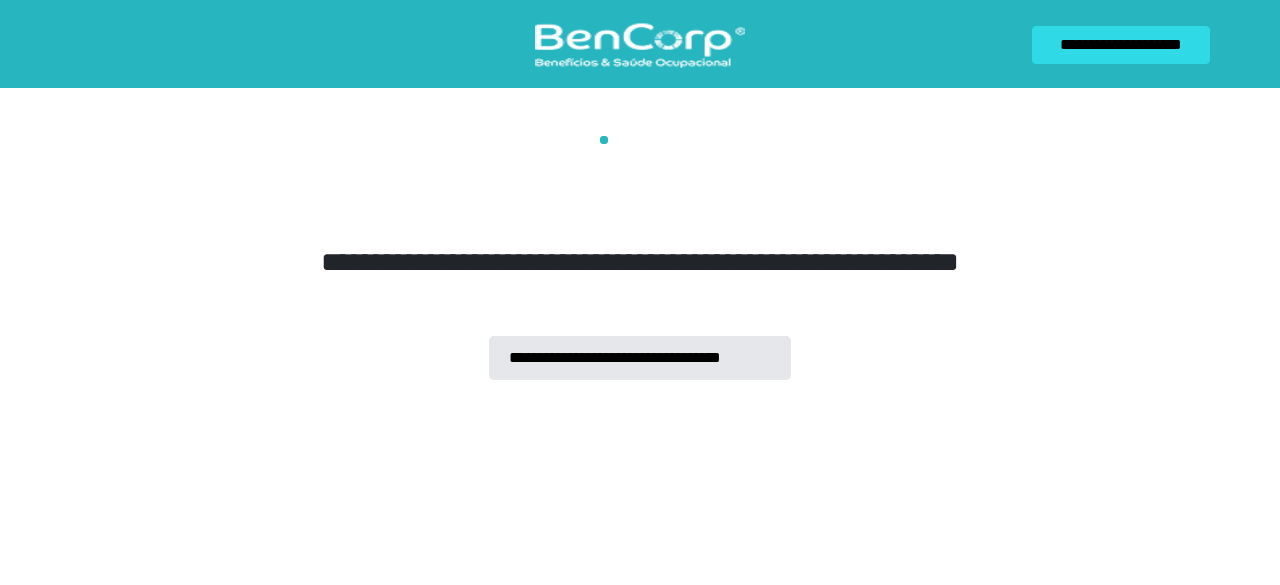 click on "**********" at bounding box center (640, 190) 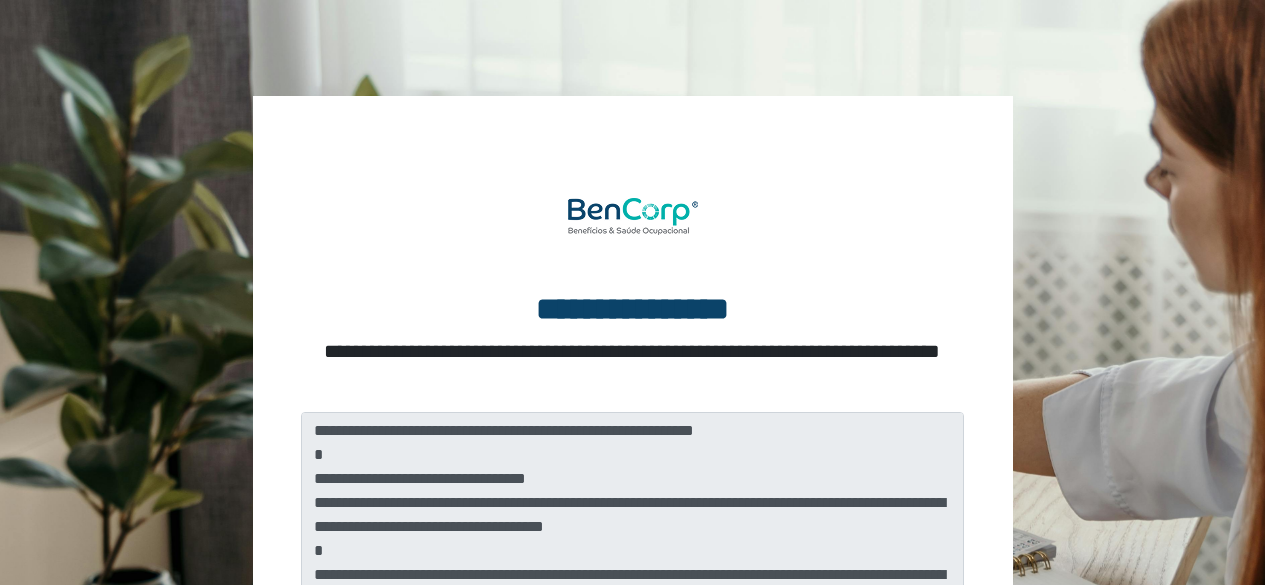 scroll, scrollTop: 0, scrollLeft: 0, axis: both 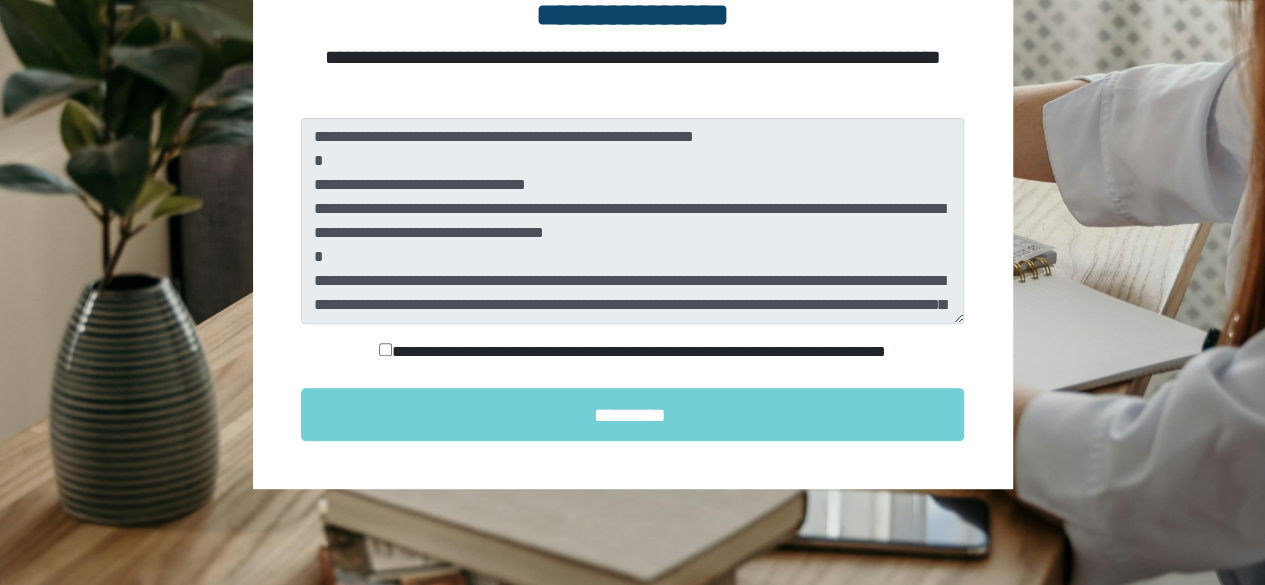 click on "**********" at bounding box center [633, 145] 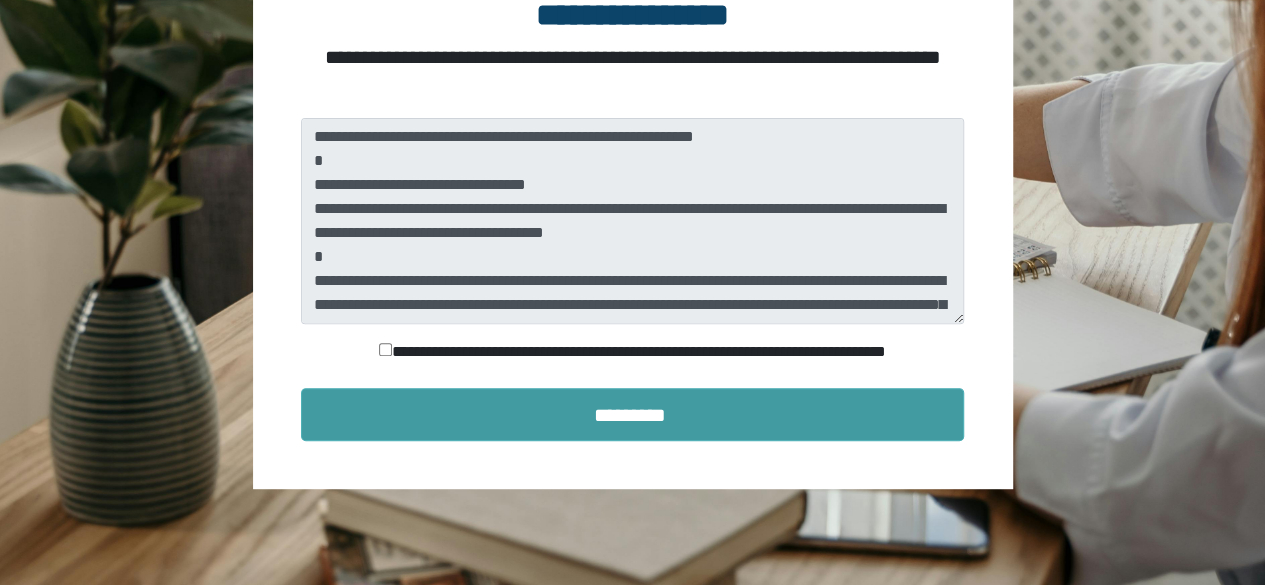 click on "*********" at bounding box center (633, 415) 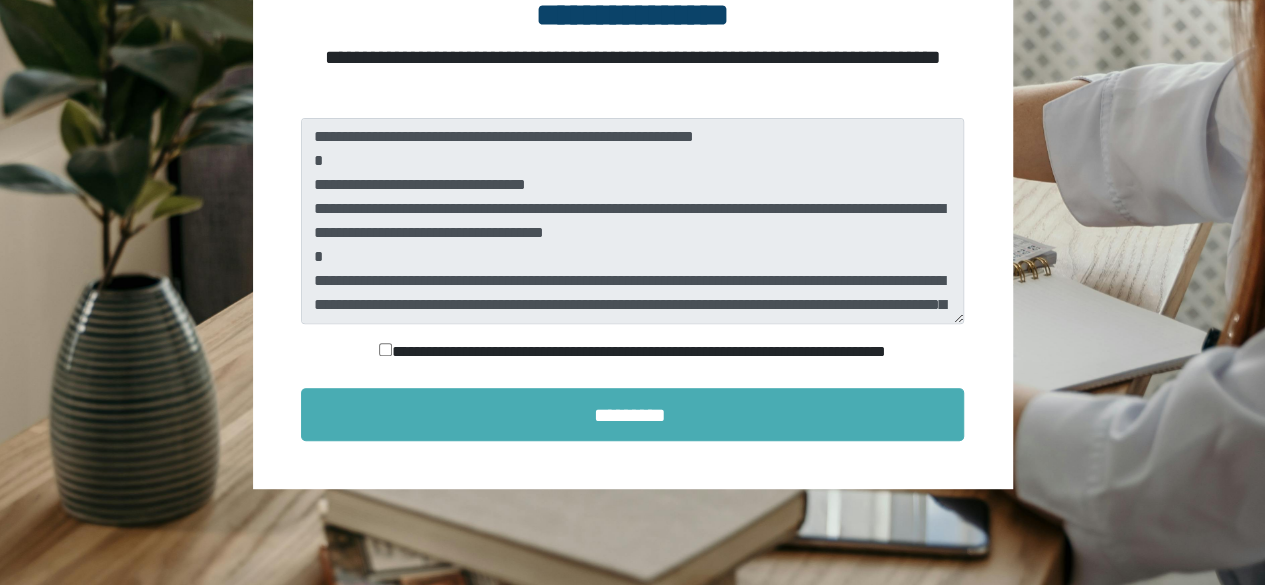 scroll, scrollTop: 190, scrollLeft: 0, axis: vertical 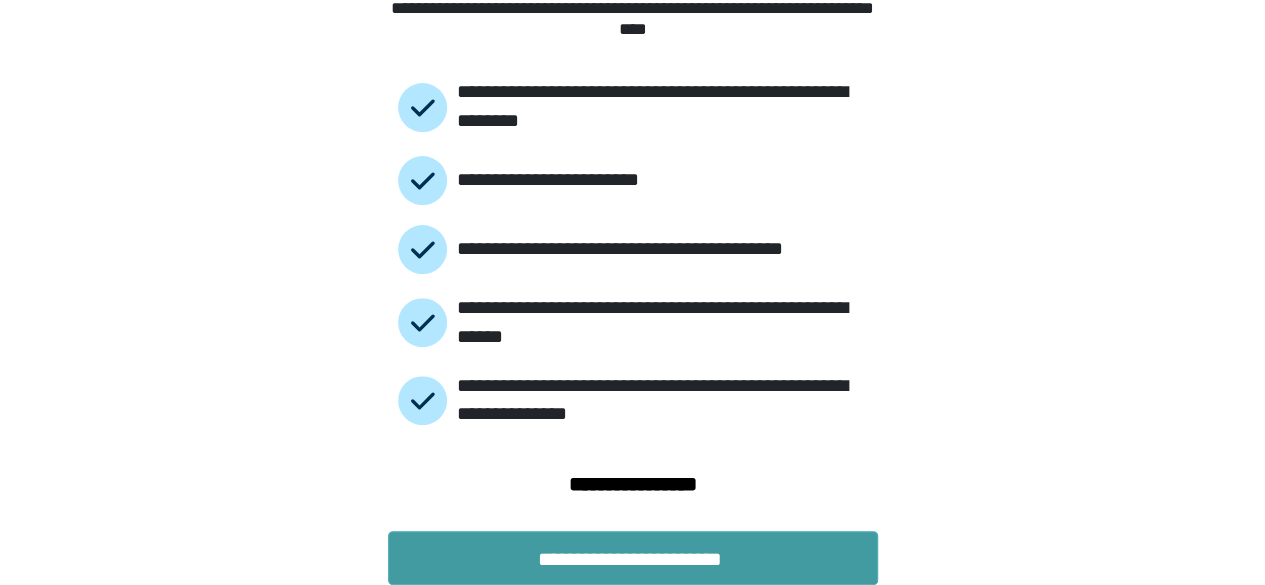 click on "**********" at bounding box center [633, 558] 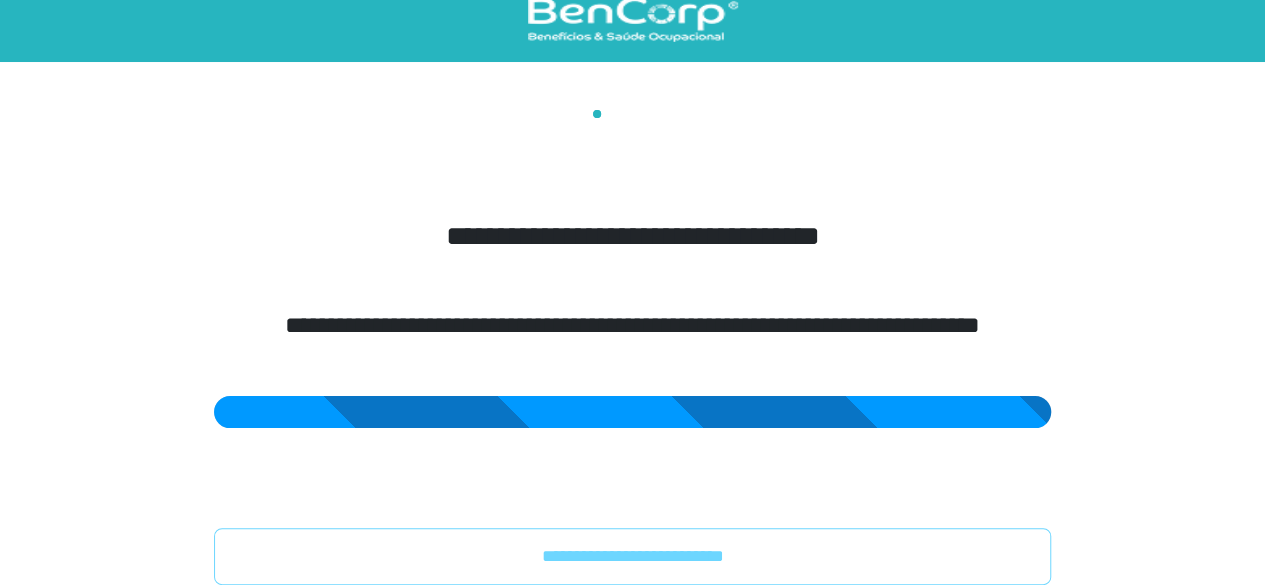 scroll, scrollTop: 26, scrollLeft: 0, axis: vertical 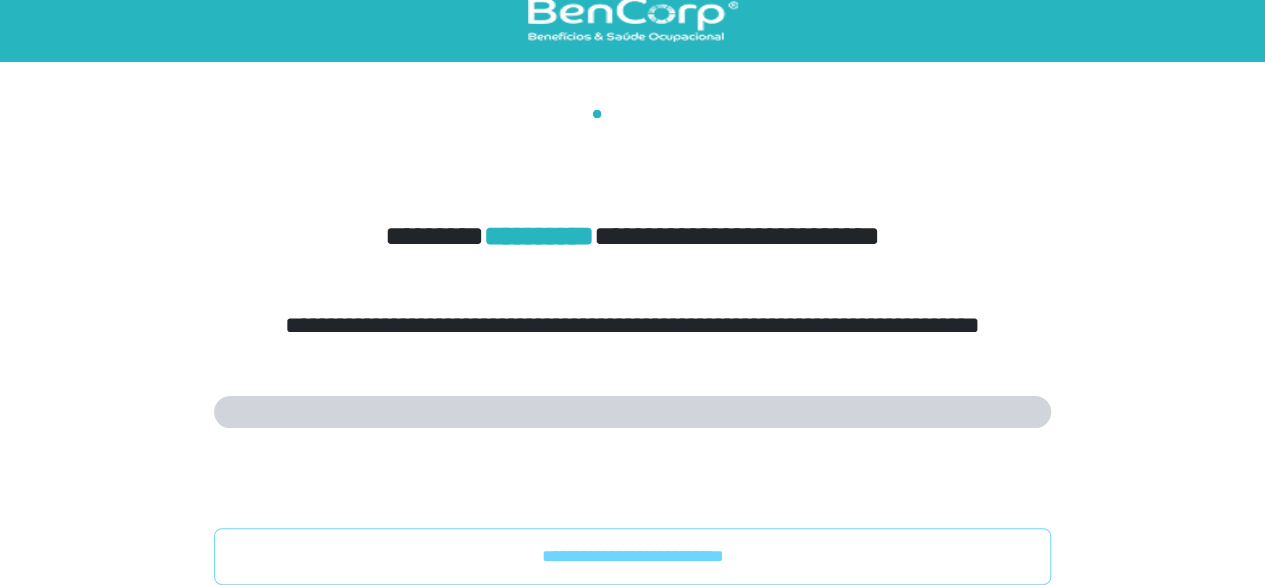 click on "**********" at bounding box center [632, 347] 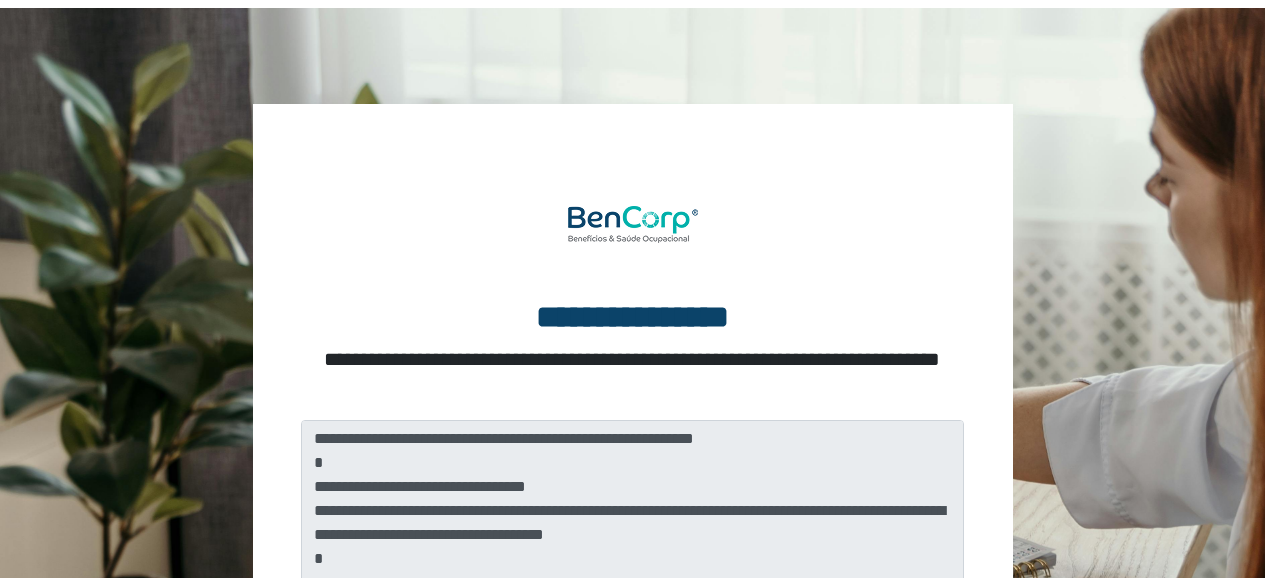 scroll, scrollTop: 0, scrollLeft: 0, axis: both 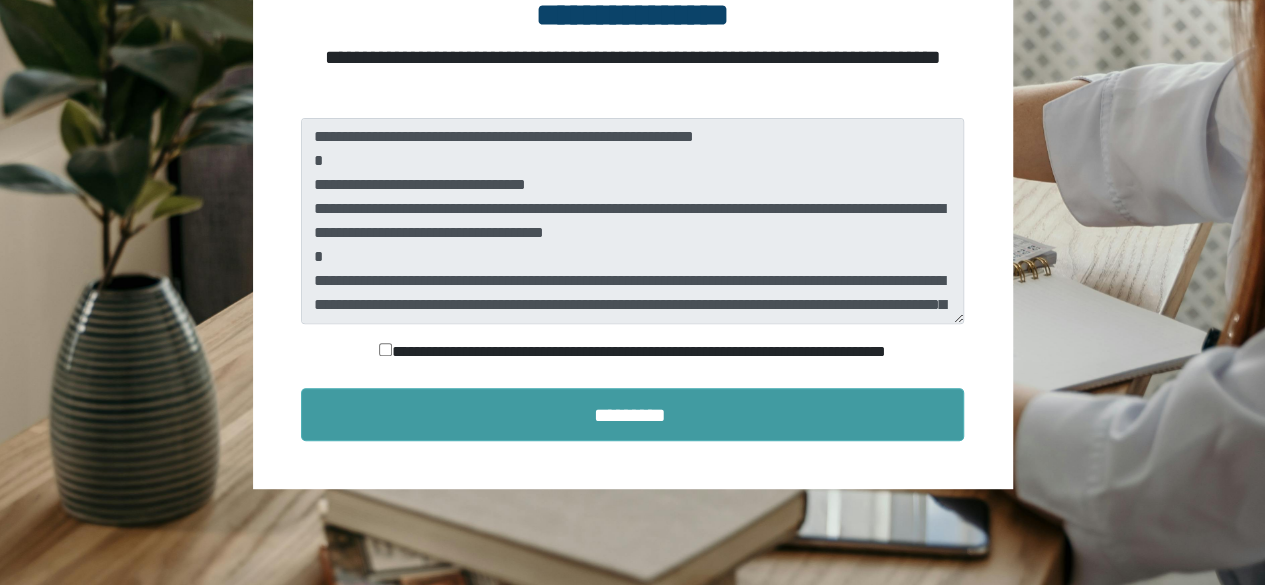 click on "*********" at bounding box center (633, 415) 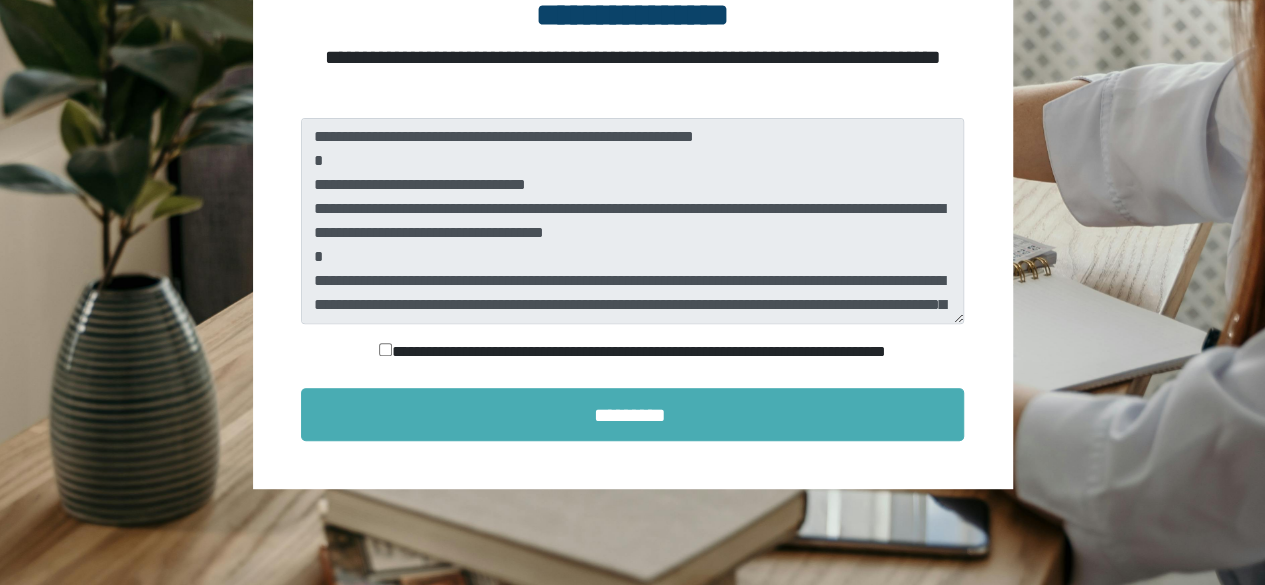 scroll, scrollTop: 190, scrollLeft: 0, axis: vertical 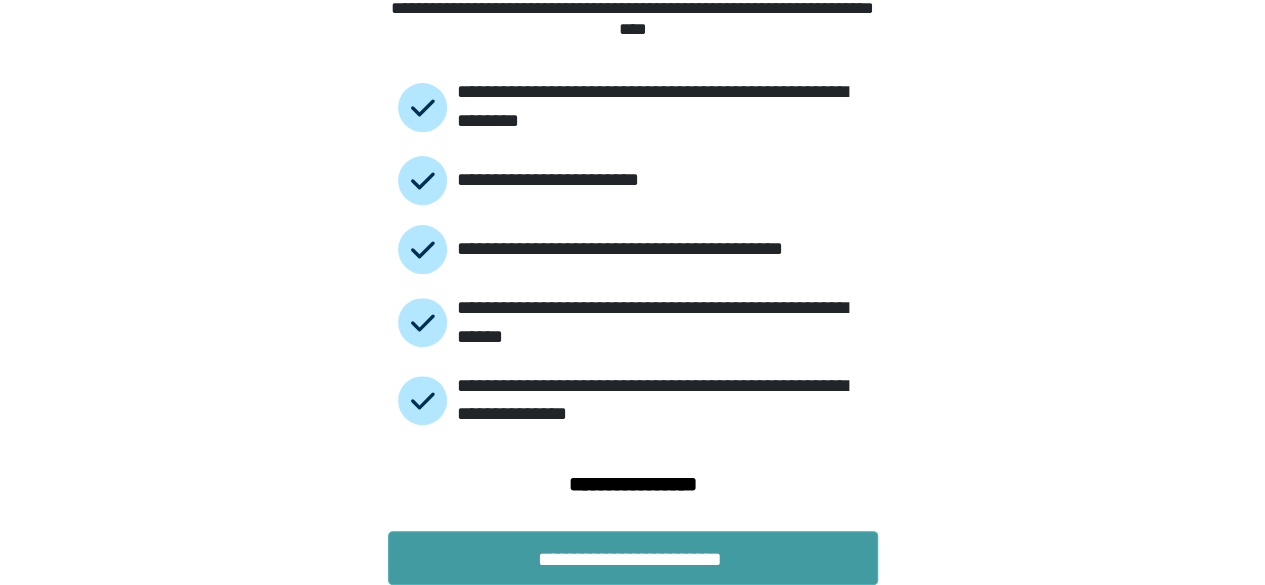 click on "**********" at bounding box center (633, 558) 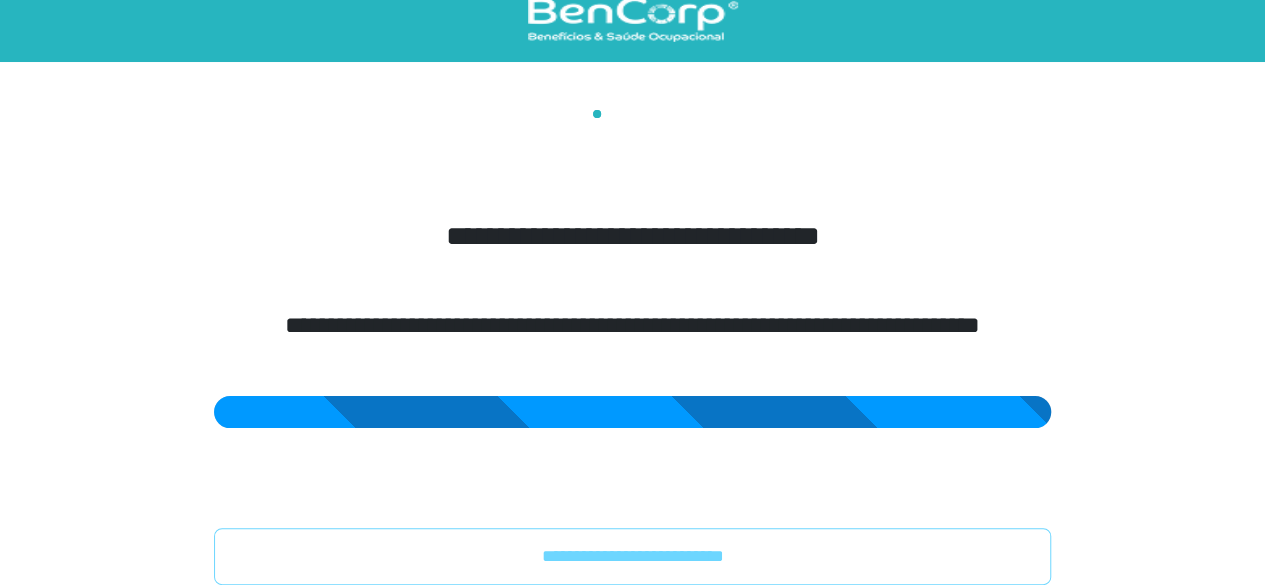 scroll, scrollTop: 26, scrollLeft: 0, axis: vertical 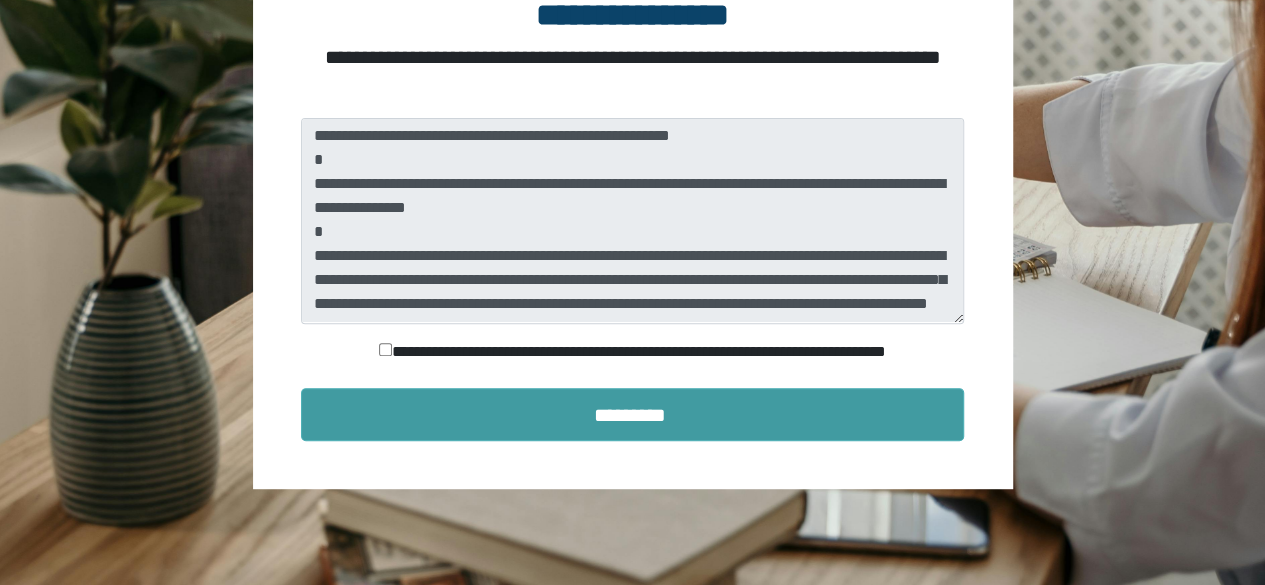 click on "*********" at bounding box center (633, 415) 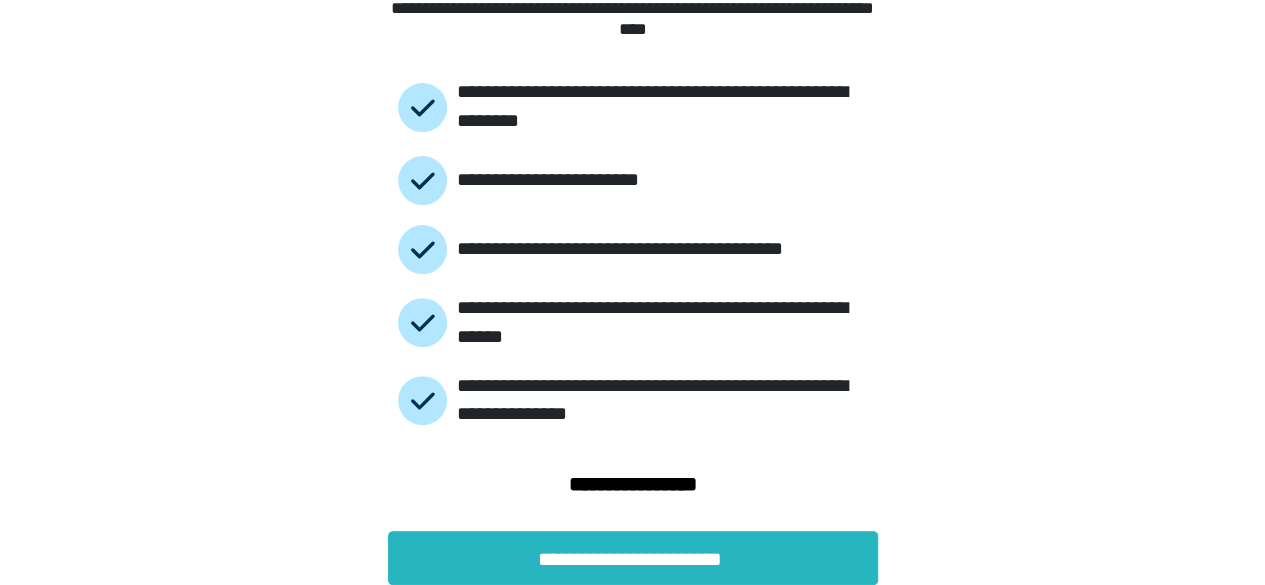 scroll, scrollTop: 190, scrollLeft: 0, axis: vertical 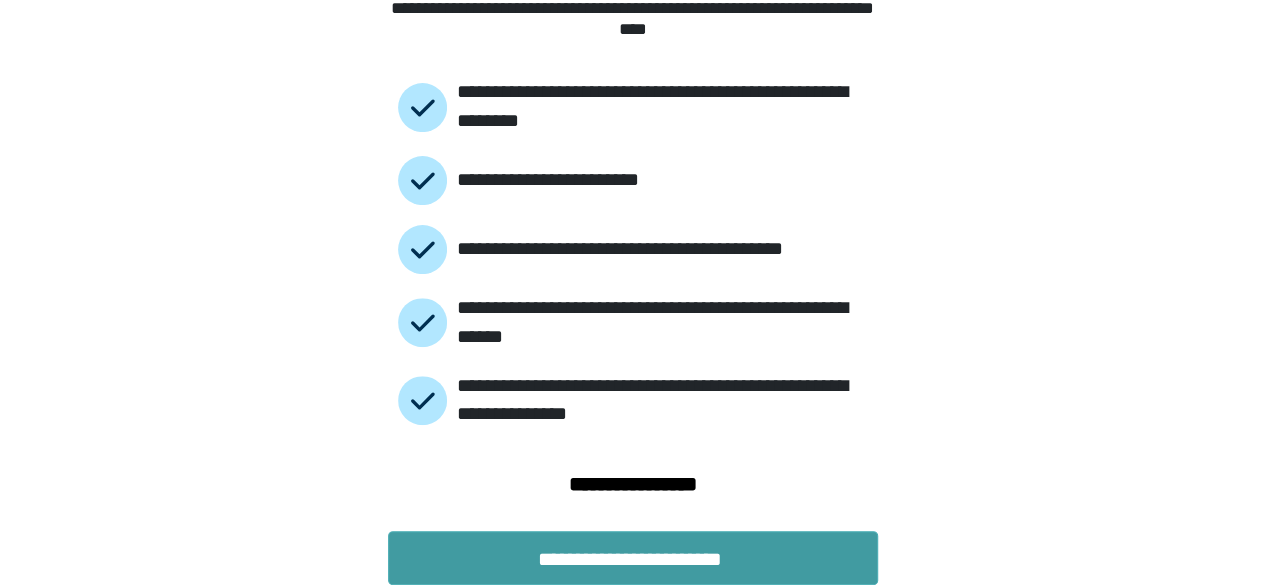 click on "**********" at bounding box center (633, 558) 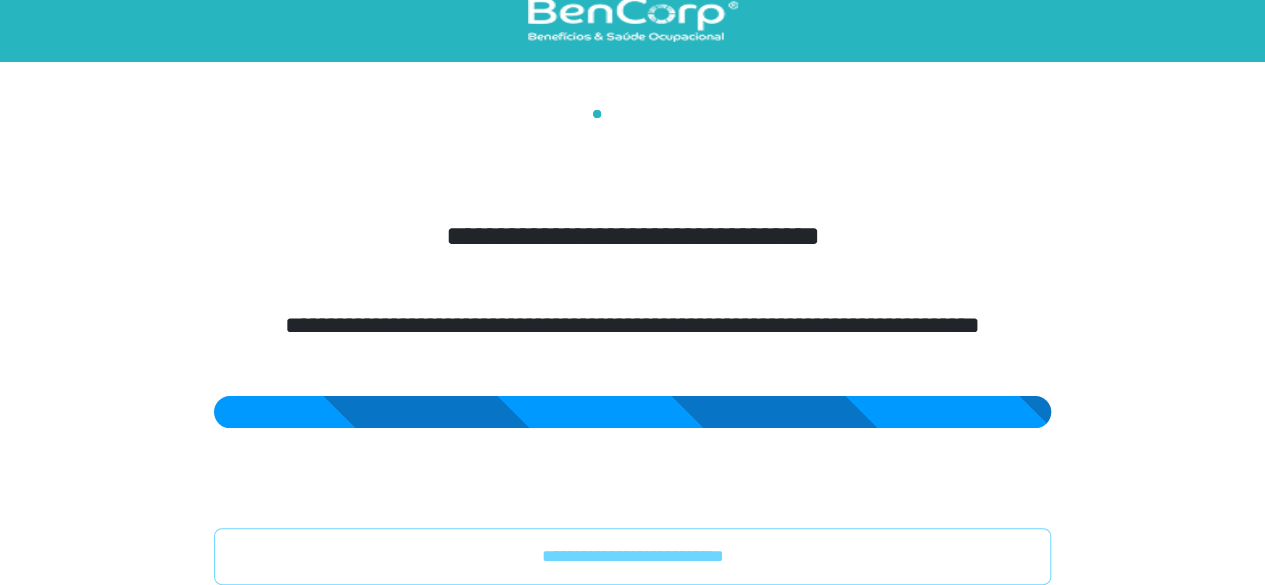 scroll, scrollTop: 26, scrollLeft: 0, axis: vertical 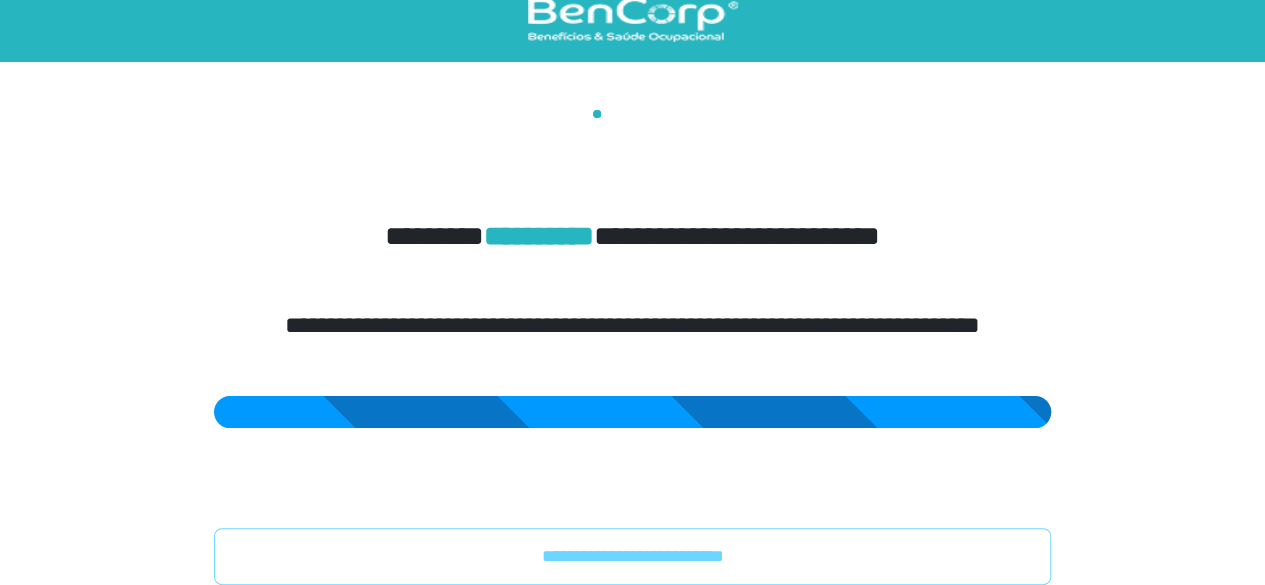 click on "**********" at bounding box center [632, 347] 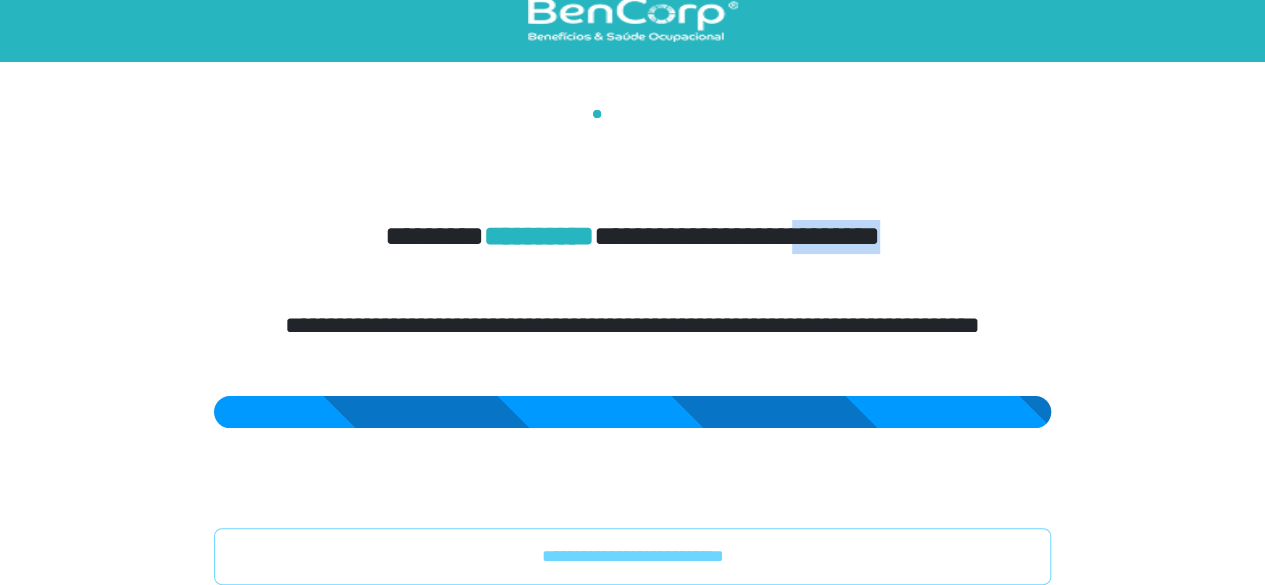 click on "**********" at bounding box center [632, 347] 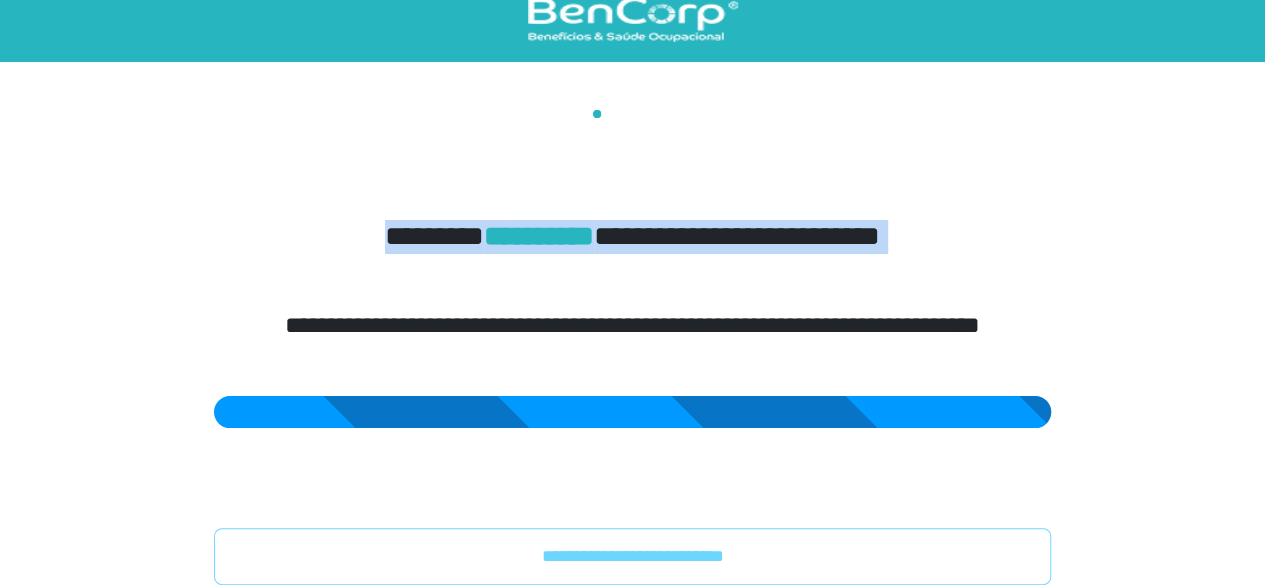click on "**********" at bounding box center (632, 347) 